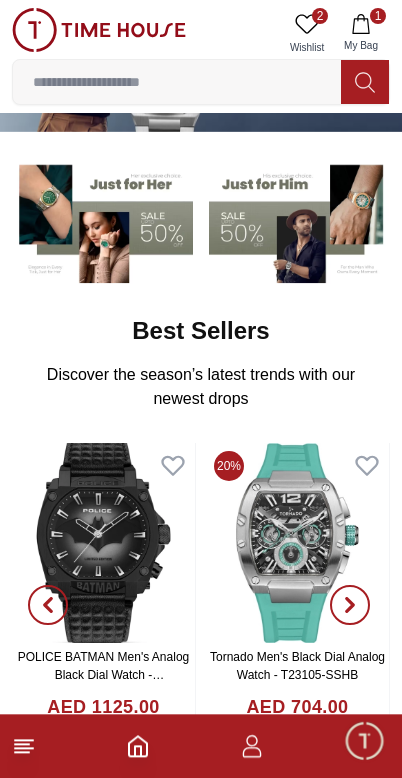 scroll, scrollTop: 121, scrollLeft: 0, axis: vertical 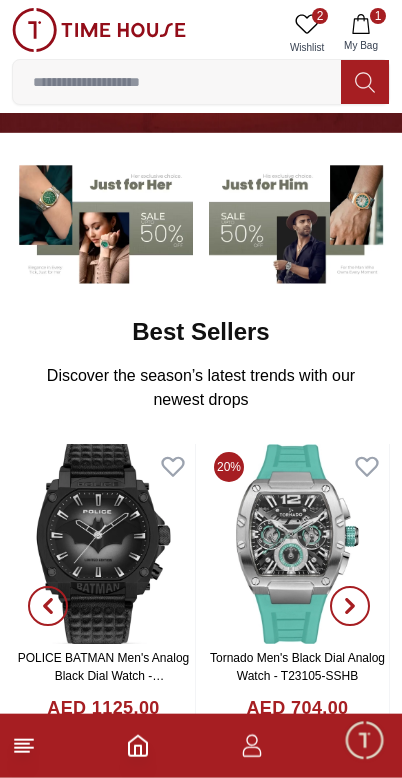 click 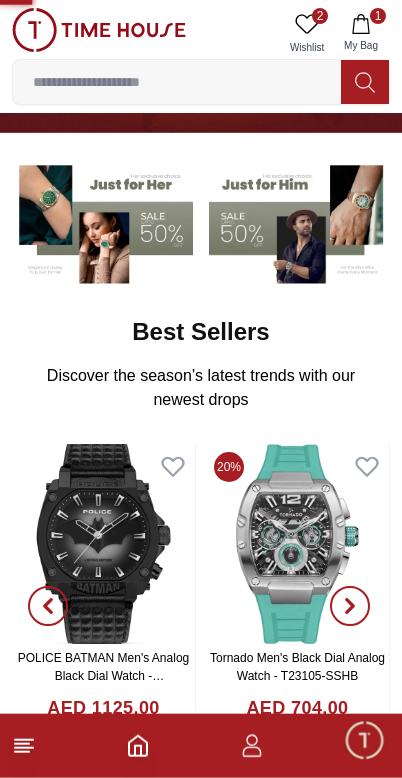 scroll, scrollTop: 122, scrollLeft: 0, axis: vertical 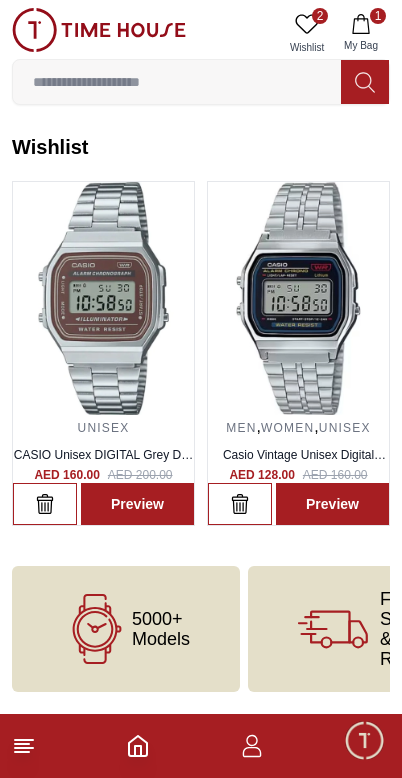 click 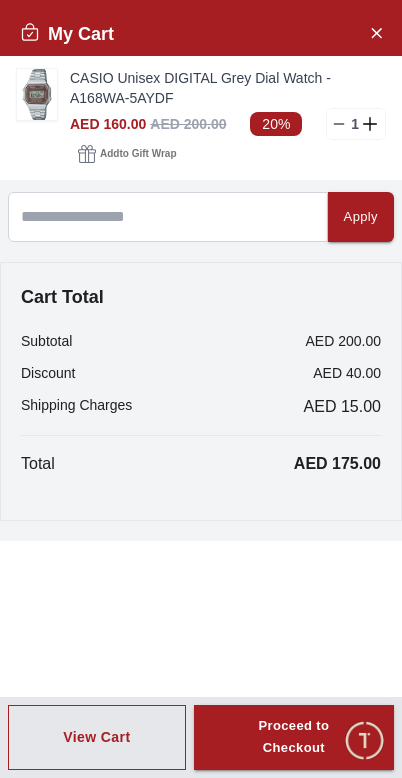 click on "My Cart CASIO Unisex DIGITAL Grey Dial Watch - A168WA-5AYDF AED 160.00 AED 200.00 20% 1 Add  to Gift Wrap Apply Cart Total Subtotal AED 200.00   Discount AED 40.00 Shipping Charges   AED 15.00 Total    AED 175.00 View Cart Proceed to Checkout" at bounding box center (201, 389) 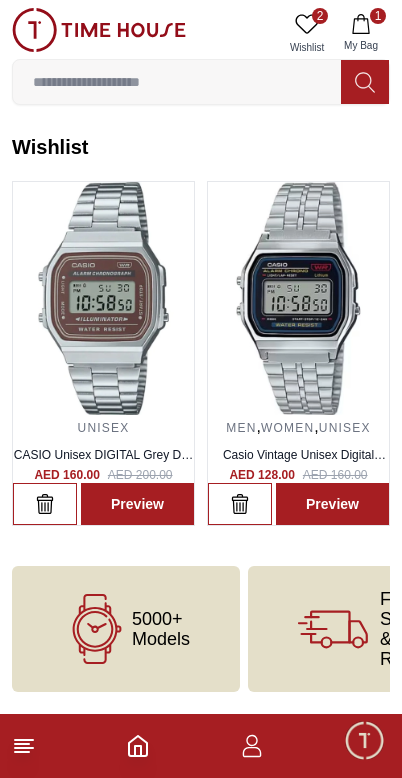 click at bounding box center [177, 82] 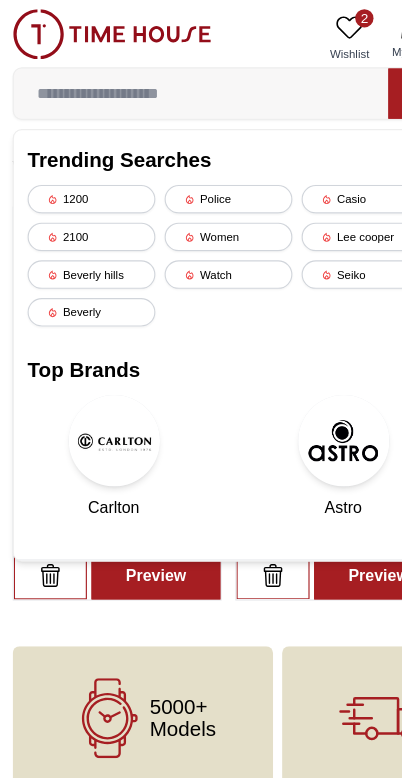 click on "Casio" at bounding box center (321, 174) 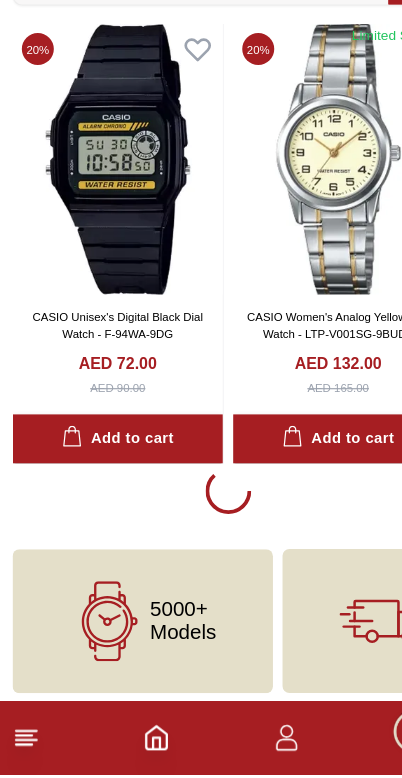scroll, scrollTop: 3612, scrollLeft: 0, axis: vertical 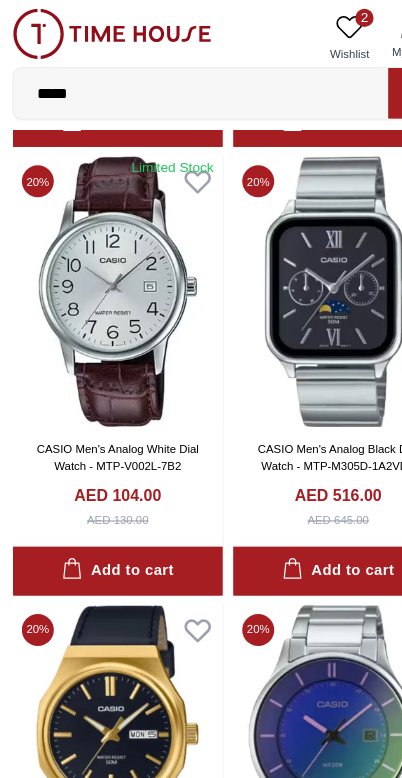 click on "*****" at bounding box center (177, 82) 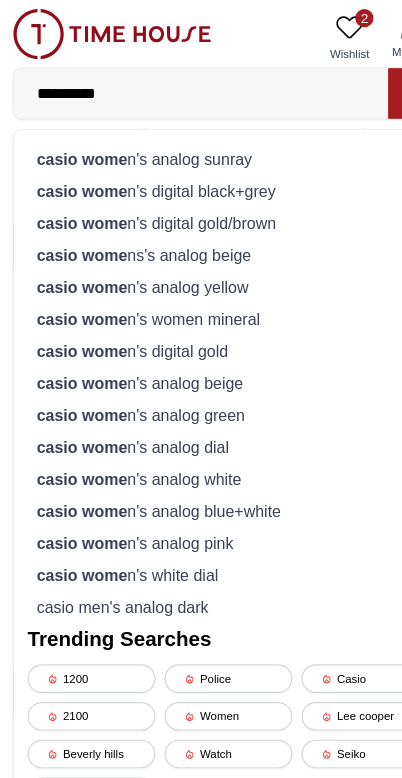 type on "**********" 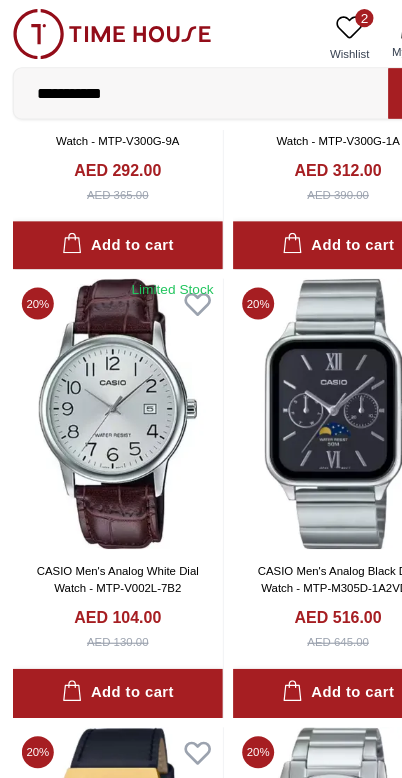 scroll, scrollTop: 3431, scrollLeft: 0, axis: vertical 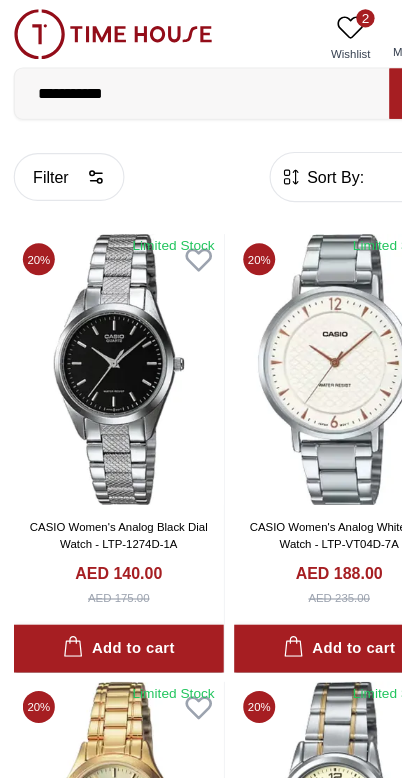 click on "Sort By:" at bounding box center (292, 155) 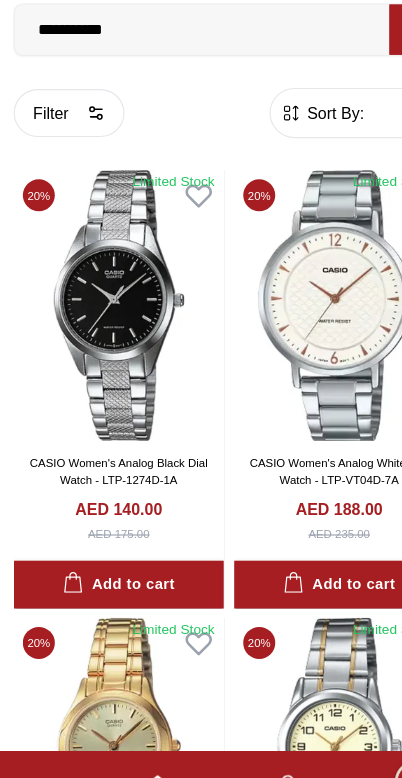 click on "Sort By:" at bounding box center [292, 155] 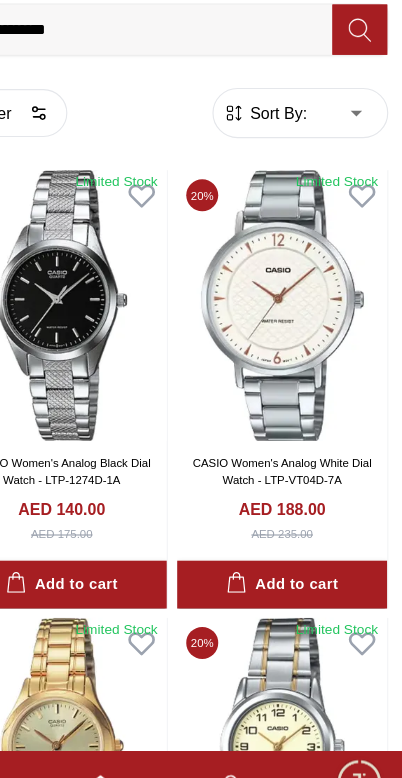 click on "**********" at bounding box center (201, 2921) 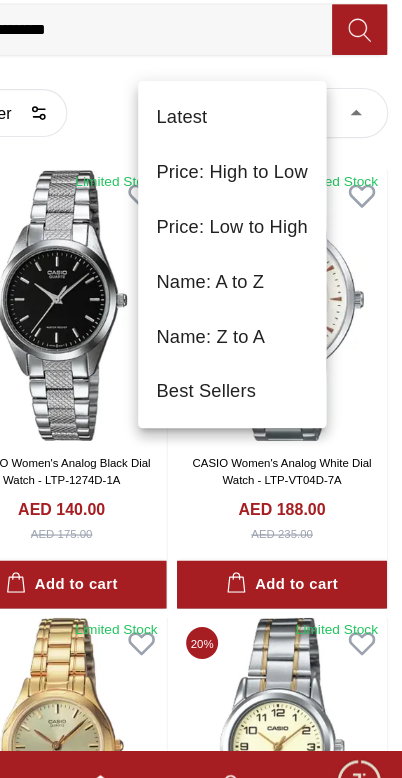 click at bounding box center (201, 389) 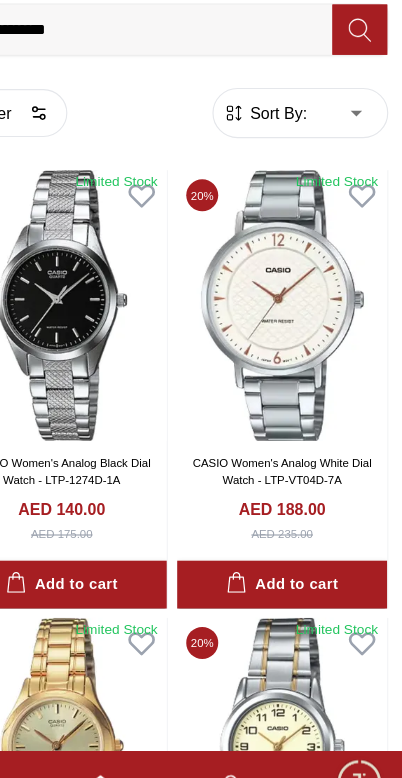 click on "**********" at bounding box center [201, 2921] 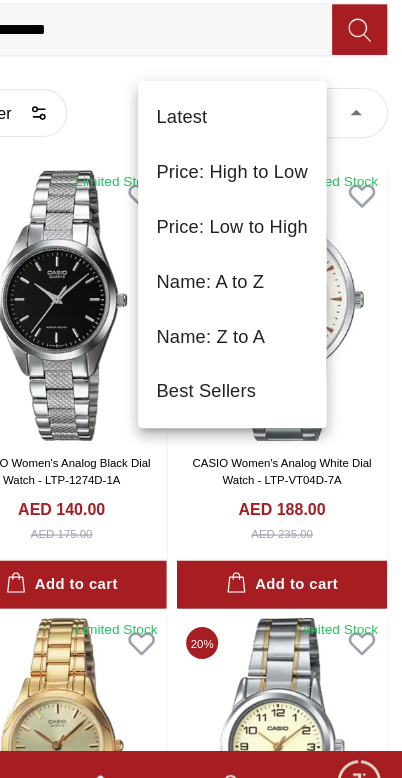 click on "Price: Low to High" at bounding box center [253, 255] 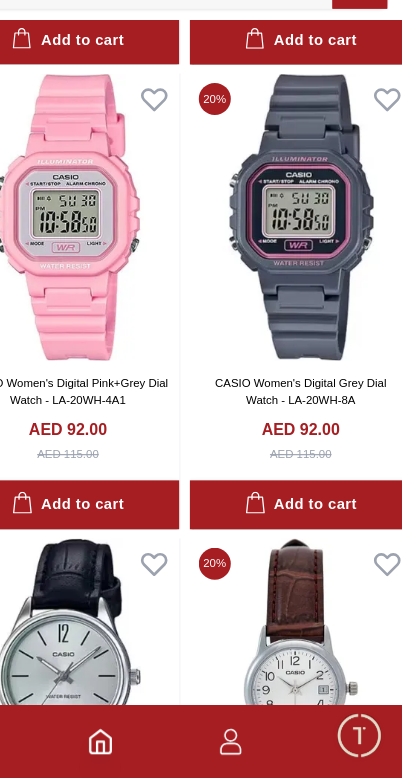 scroll, scrollTop: 454, scrollLeft: 0, axis: vertical 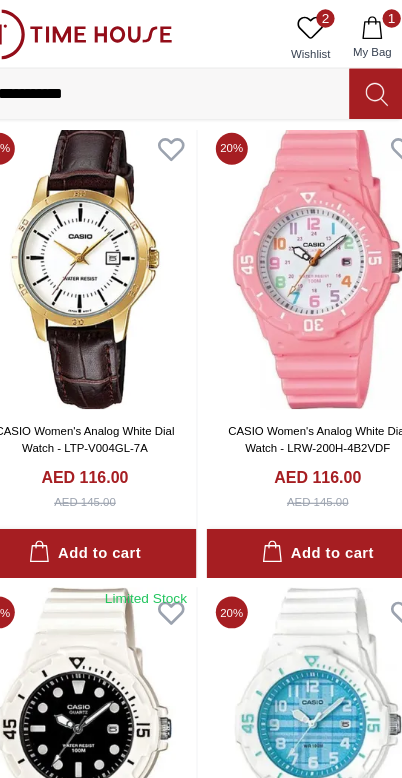 click on "**********" at bounding box center [166, 82] 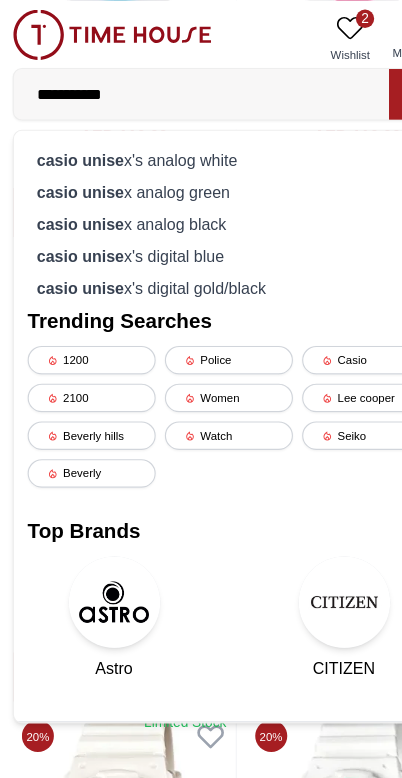 type on "**********" 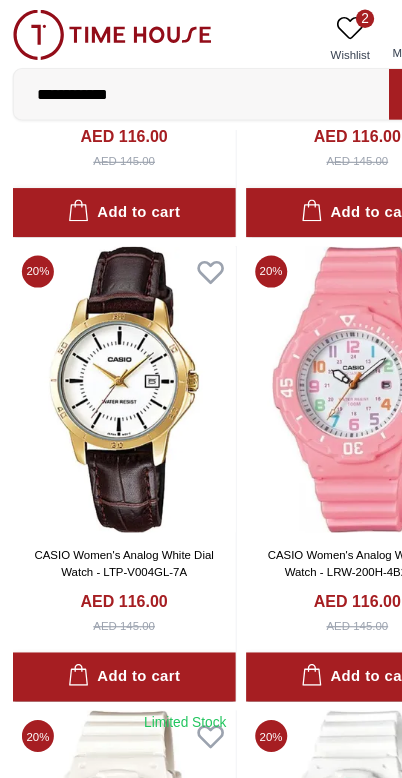 type on "******" 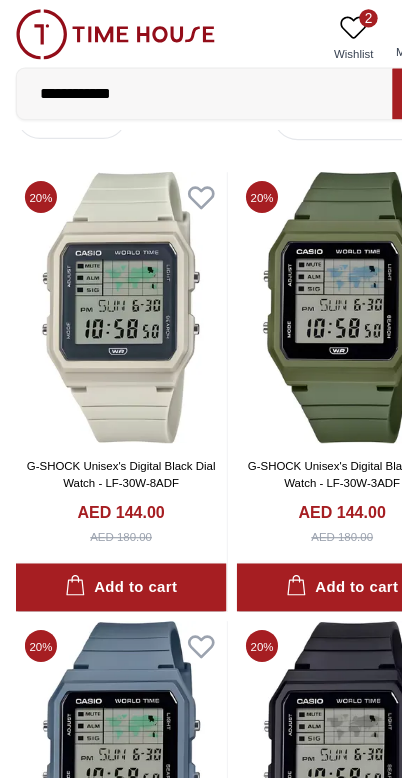 scroll, scrollTop: 55, scrollLeft: 0, axis: vertical 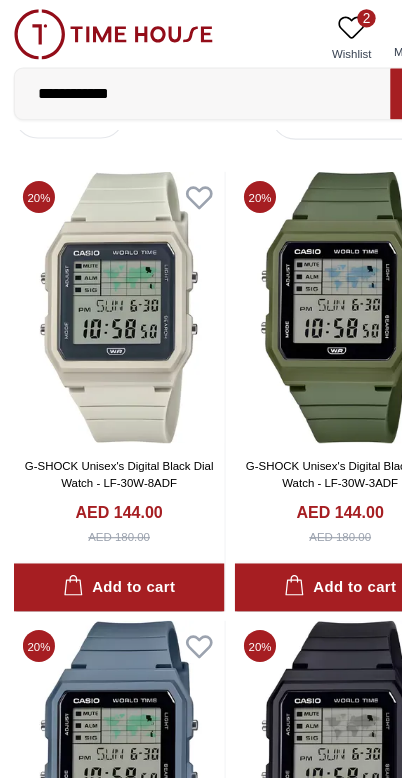 click at bounding box center [104, 268] 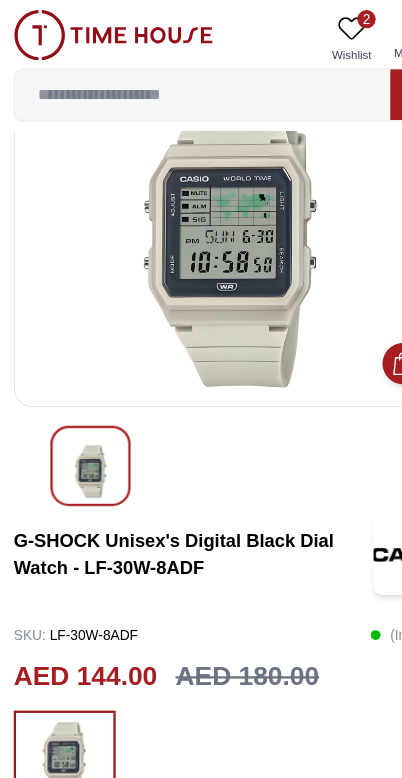 scroll, scrollTop: 0, scrollLeft: 0, axis: both 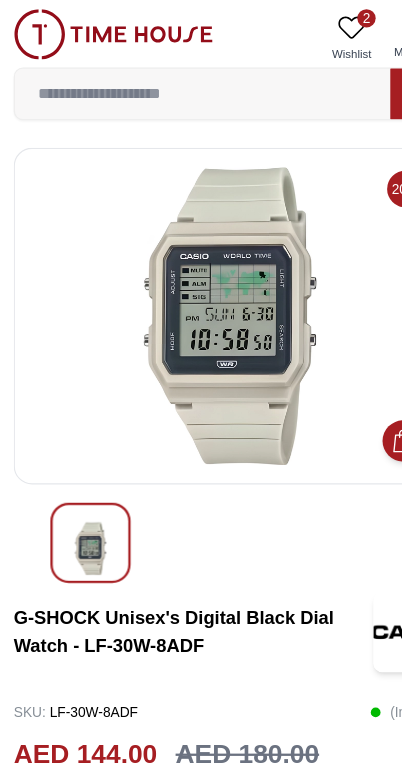 click at bounding box center (201, 478) 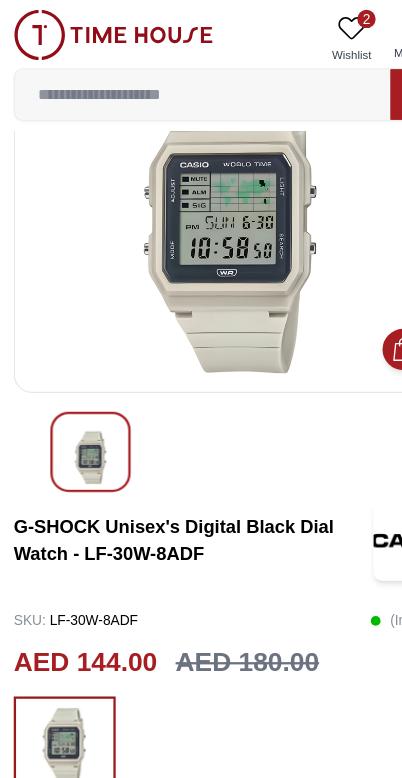 scroll, scrollTop: 0, scrollLeft: 0, axis: both 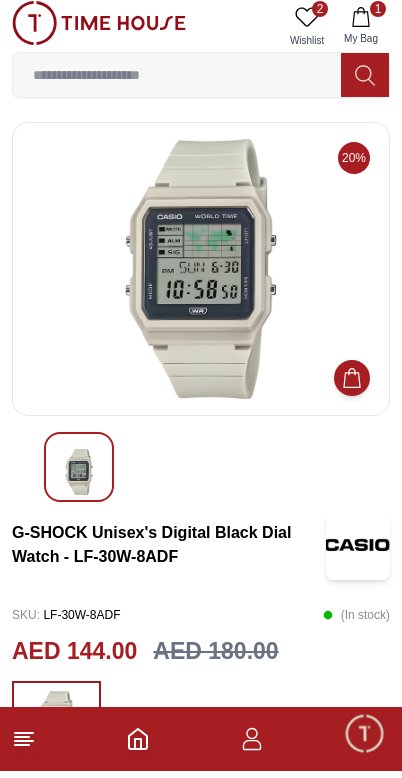 click 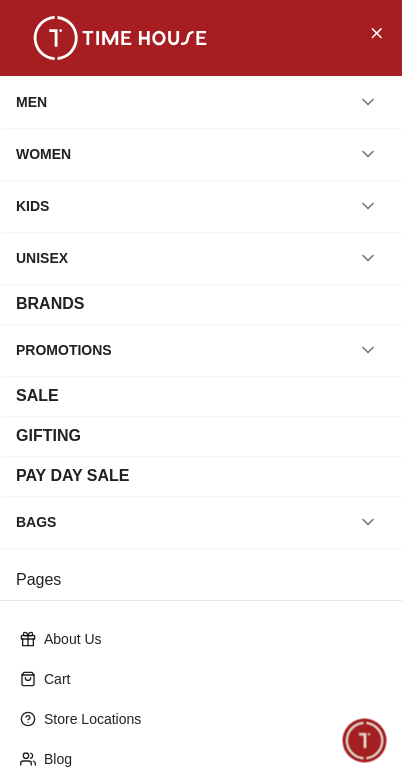 scroll, scrollTop: 0, scrollLeft: 0, axis: both 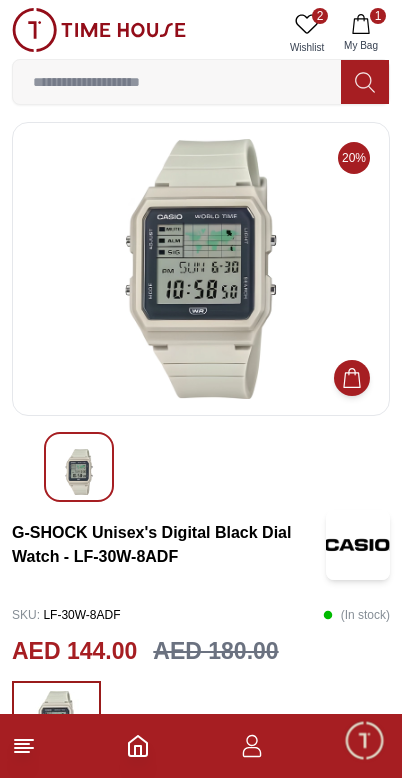 click at bounding box center [177, 82] 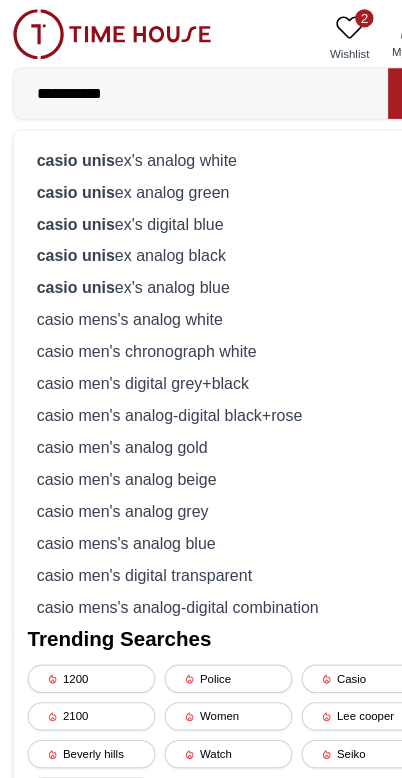 type on "**********" 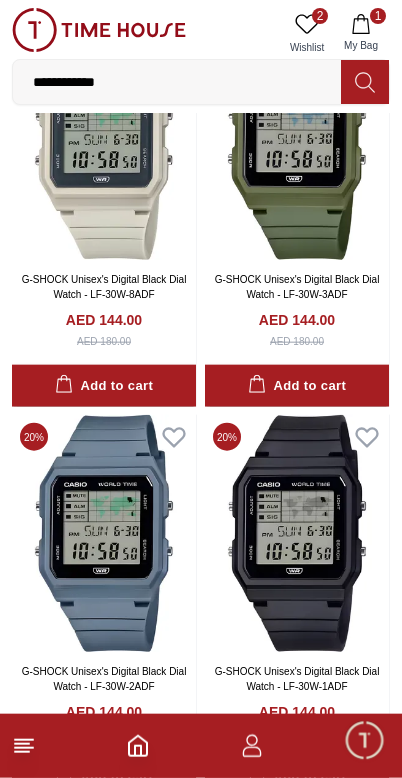 scroll, scrollTop: 0, scrollLeft: 0, axis: both 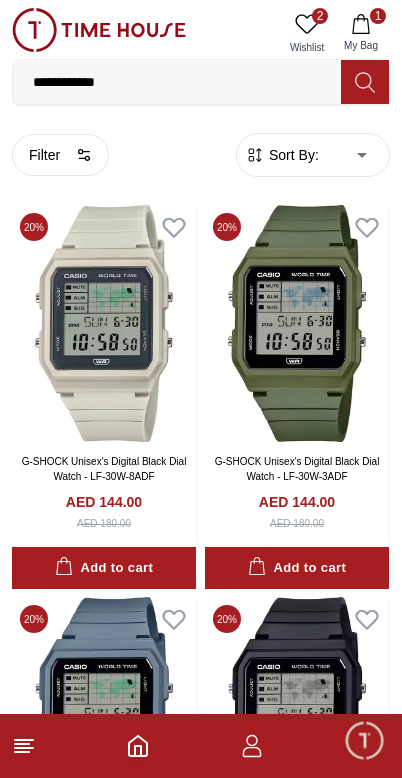 click on "**********" at bounding box center (201, 2161) 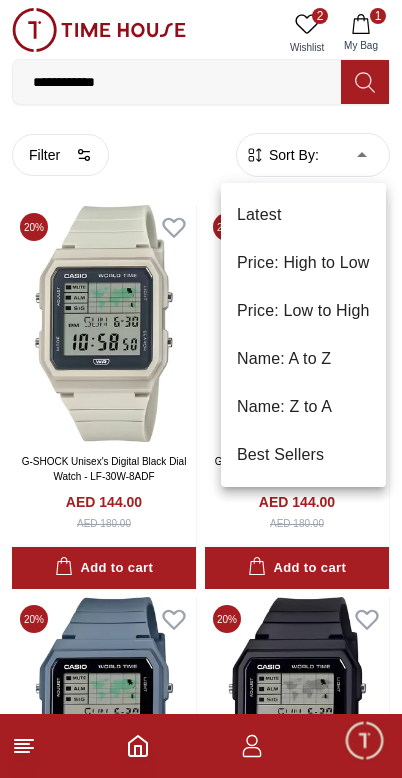 click on "Price: Low to High" at bounding box center [303, 311] 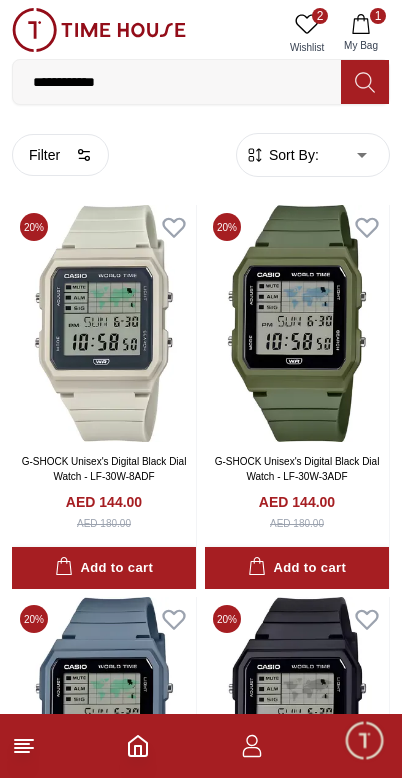type on "*" 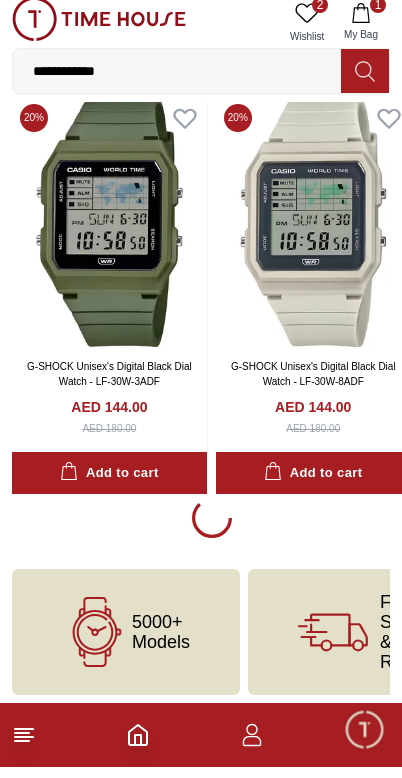 scroll, scrollTop: 3752, scrollLeft: 0, axis: vertical 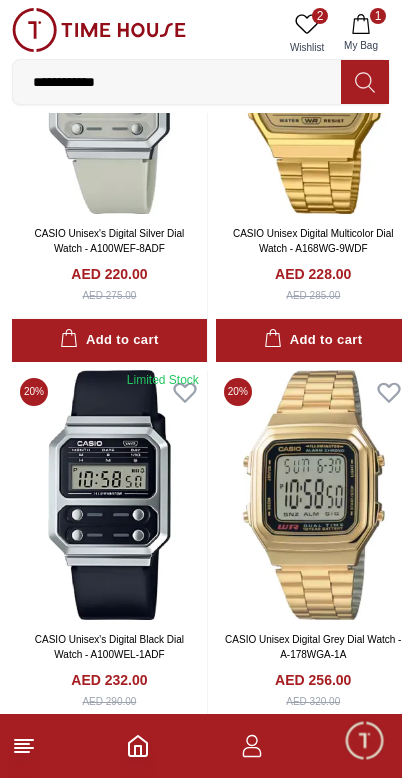 click 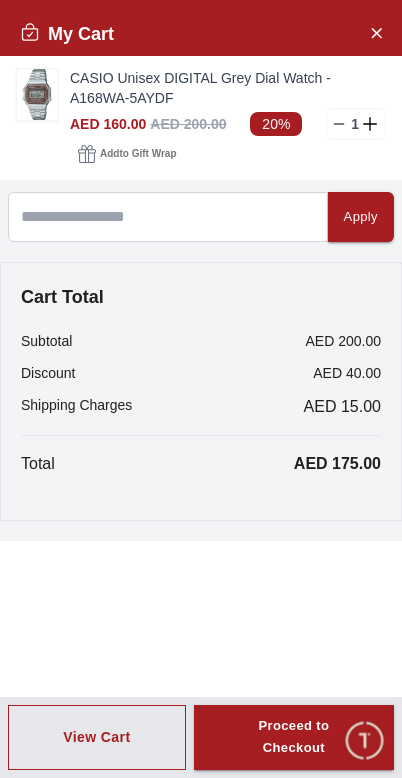 click on "CASIO Unisex DIGITAL Grey Dial Watch - A168WA-5AYDF" at bounding box center (228, 88) 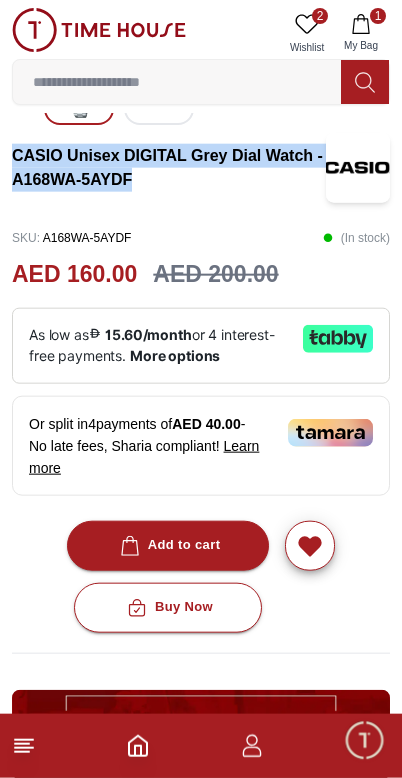 scroll, scrollTop: 440, scrollLeft: 0, axis: vertical 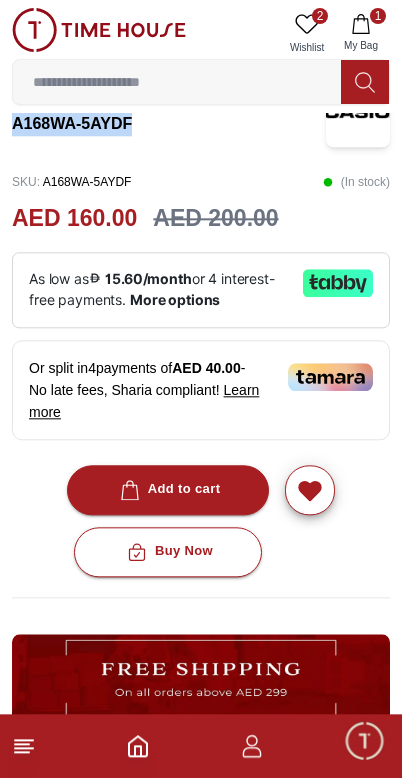 click on "2" at bounding box center [320, 16] 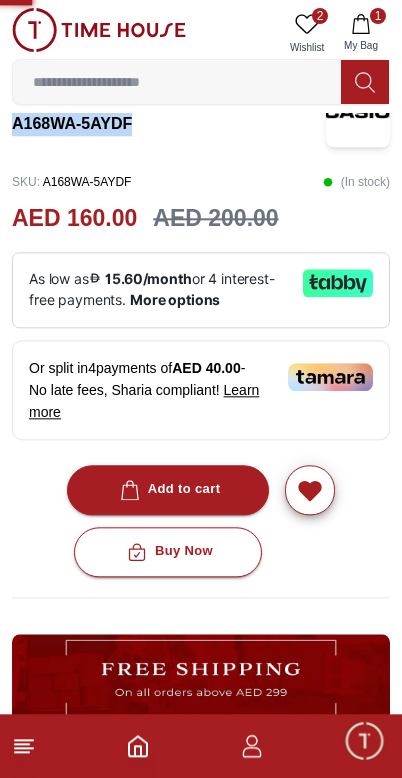 scroll, scrollTop: 0, scrollLeft: 0, axis: both 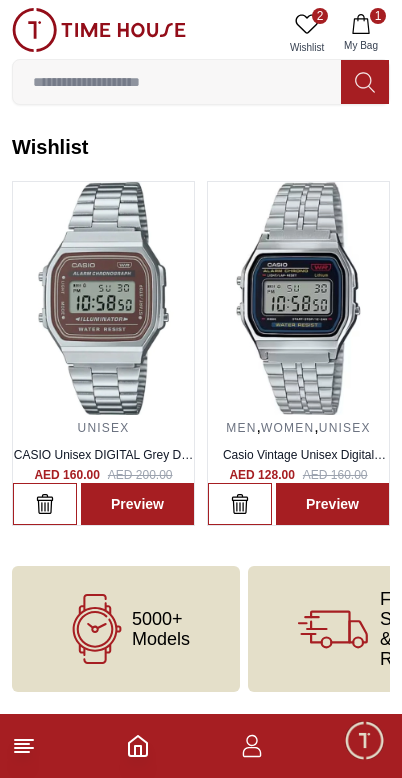 click at bounding box center [298, 298] 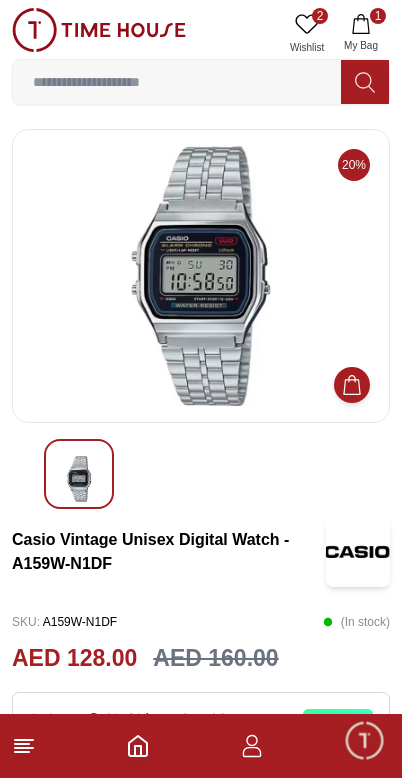 click at bounding box center [79, 479] 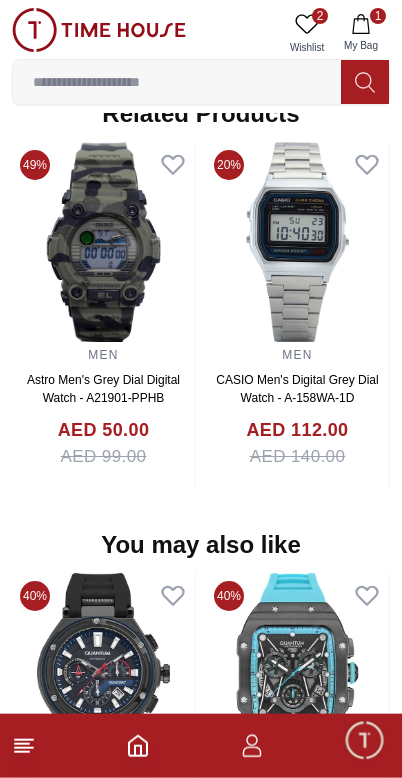 scroll, scrollTop: 1543, scrollLeft: 0, axis: vertical 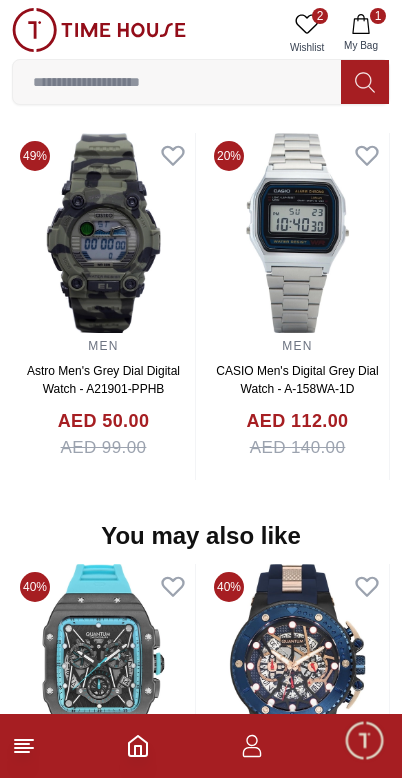 click at bounding box center [297, 233] 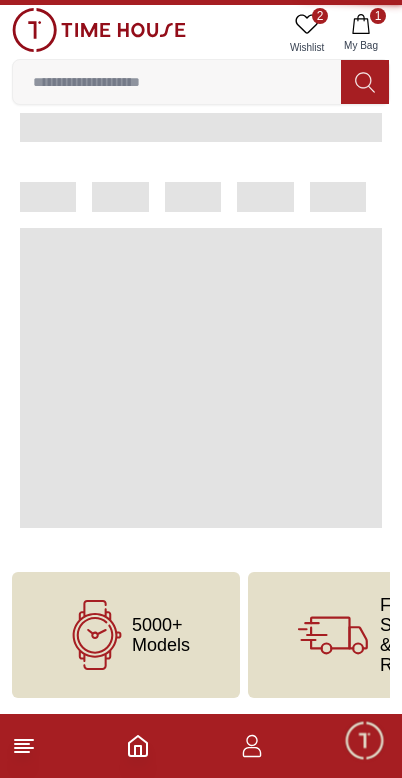 scroll, scrollTop: 0, scrollLeft: 0, axis: both 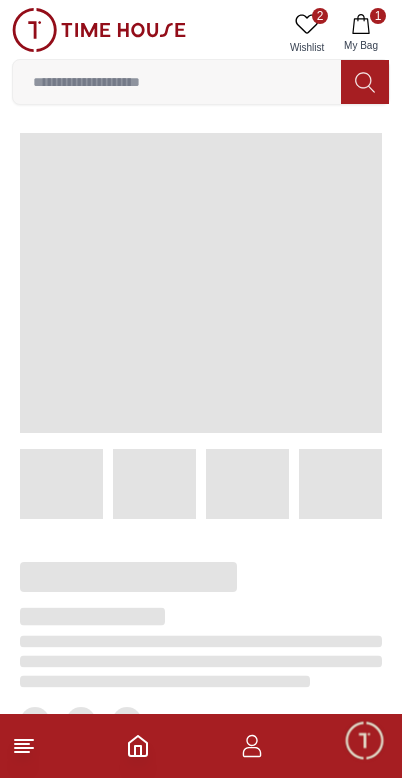 click at bounding box center (201, 283) 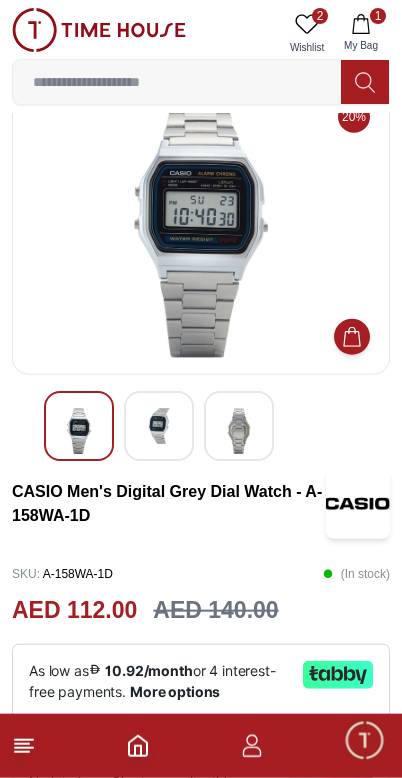 click at bounding box center [159, 426] 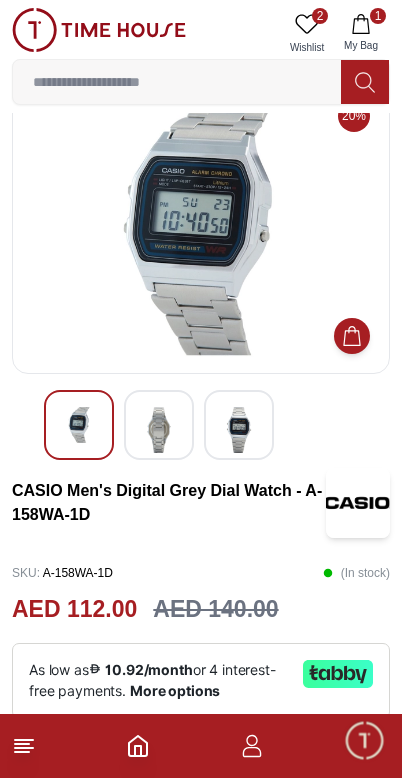 click at bounding box center [79, 425] 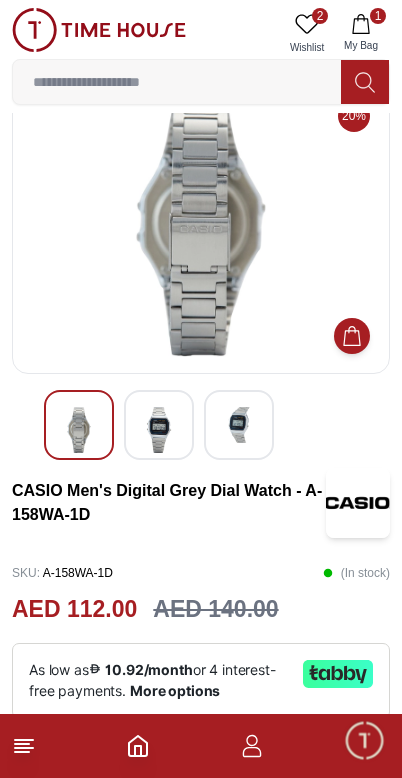 click at bounding box center [239, 425] 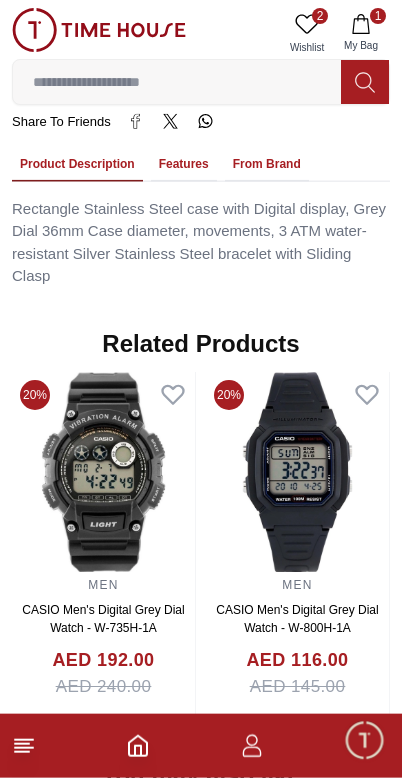scroll, scrollTop: 1305, scrollLeft: 0, axis: vertical 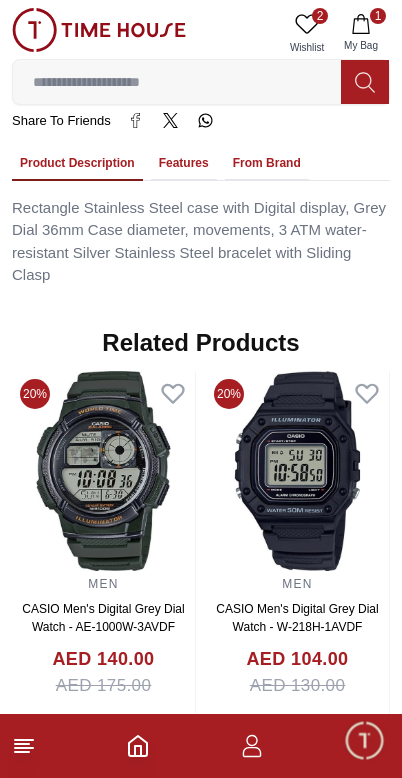 click at bounding box center [177, 82] 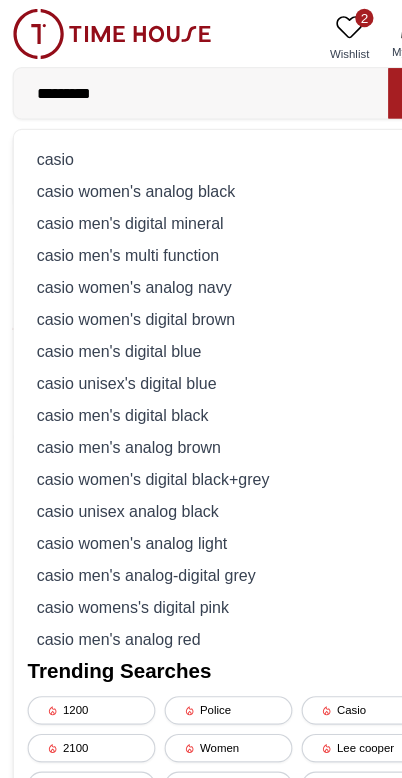 type on "**********" 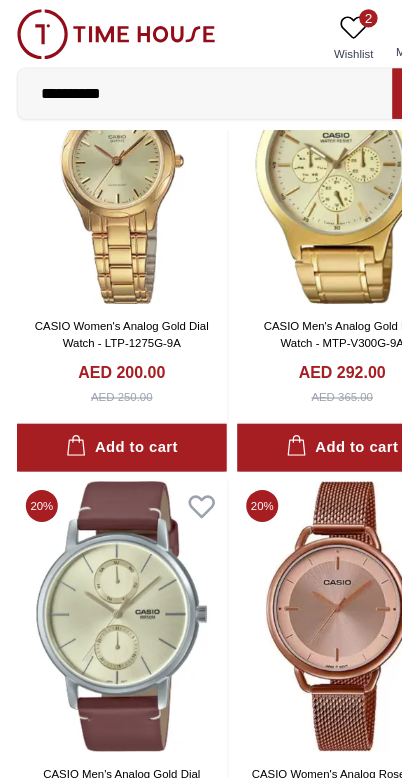 scroll, scrollTop: 0, scrollLeft: 0, axis: both 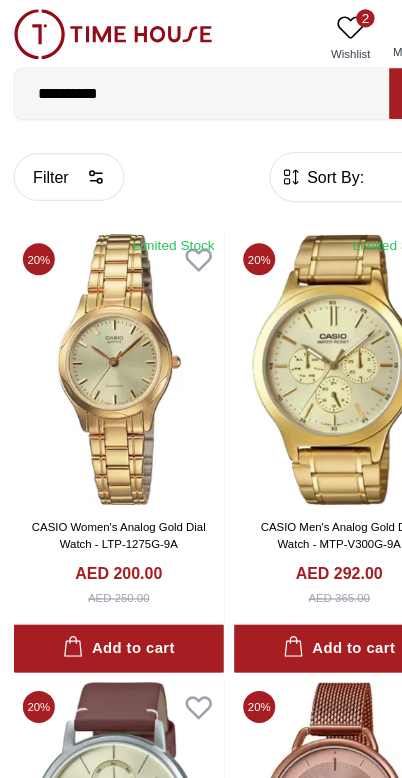 click on "Sort By:" at bounding box center (292, 155) 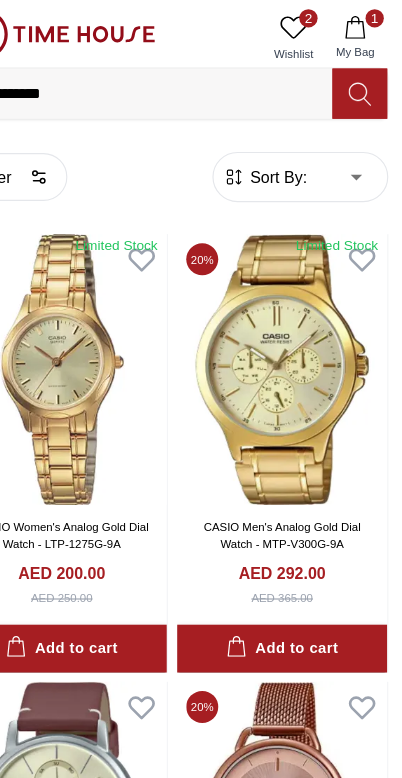 click on "**********" at bounding box center (201, 1743) 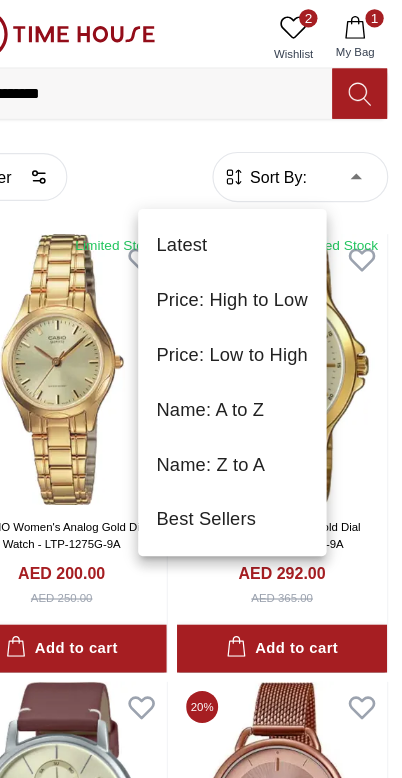 click on "Price: Low to High" at bounding box center (253, 311) 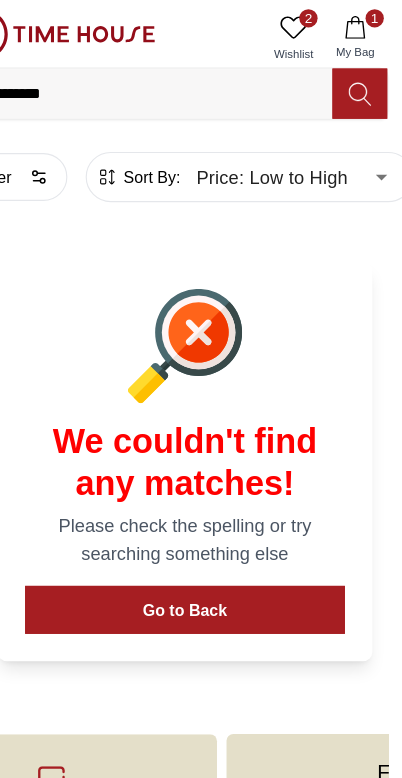 type on "*" 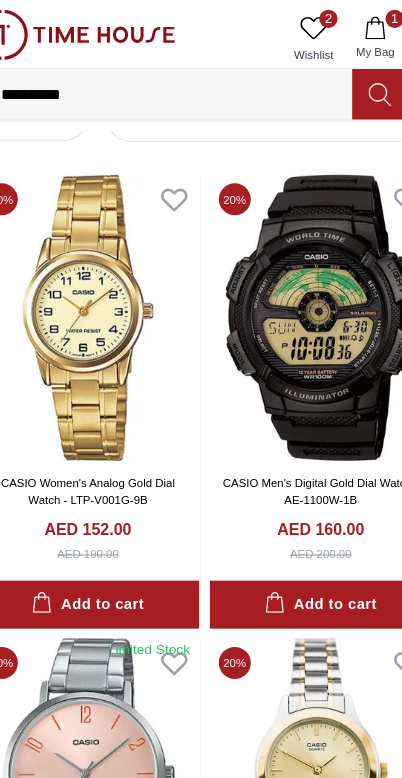scroll, scrollTop: 0, scrollLeft: 0, axis: both 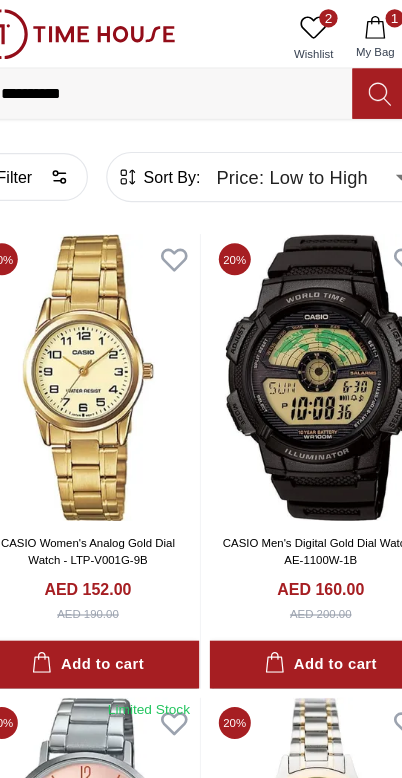 click at bounding box center [109, 330] 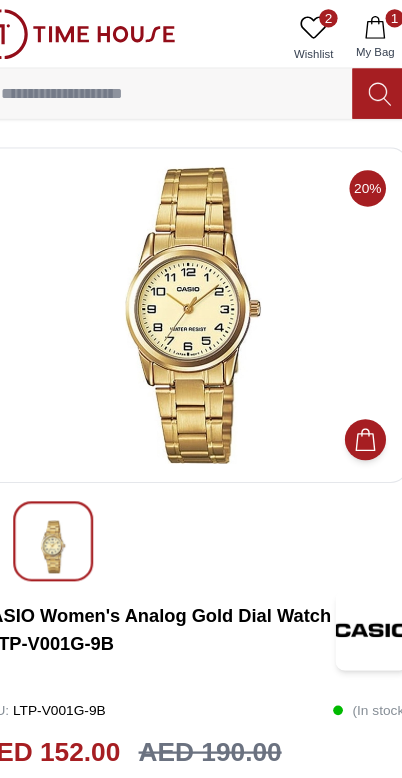 click on "2 Wishlist" at bounding box center (307, 33) 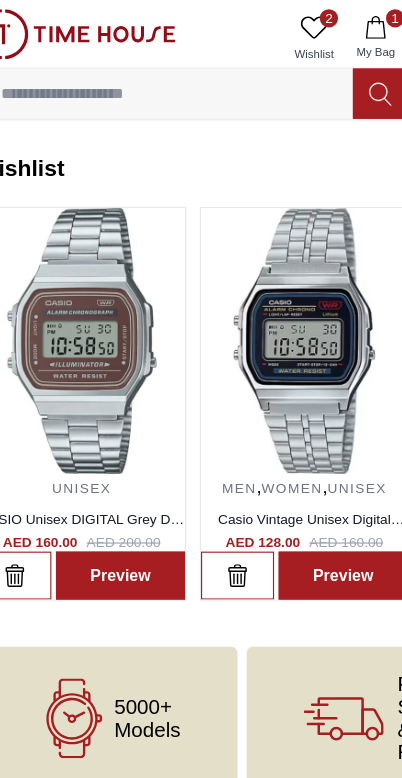 click on "2 Wishlist" at bounding box center (307, 33) 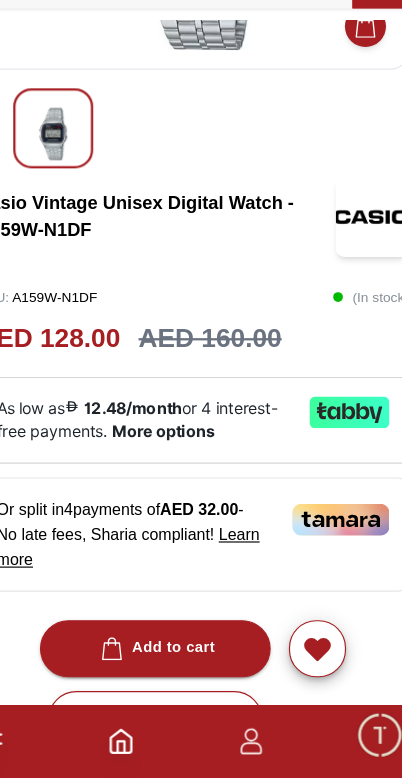 scroll, scrollTop: 266, scrollLeft: 0, axis: vertical 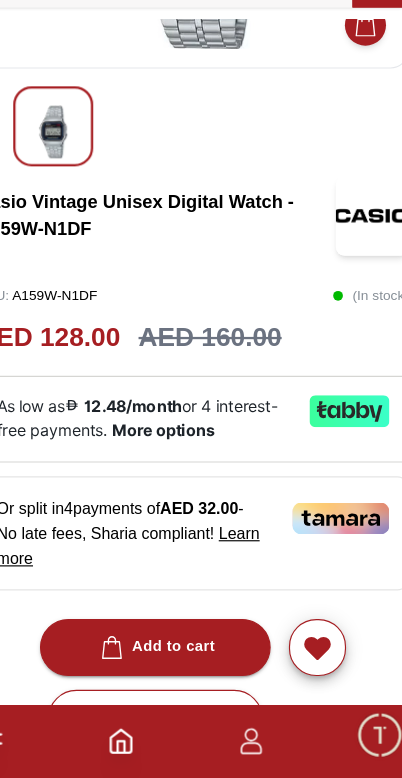 click on "Add to cart" at bounding box center [168, 663] 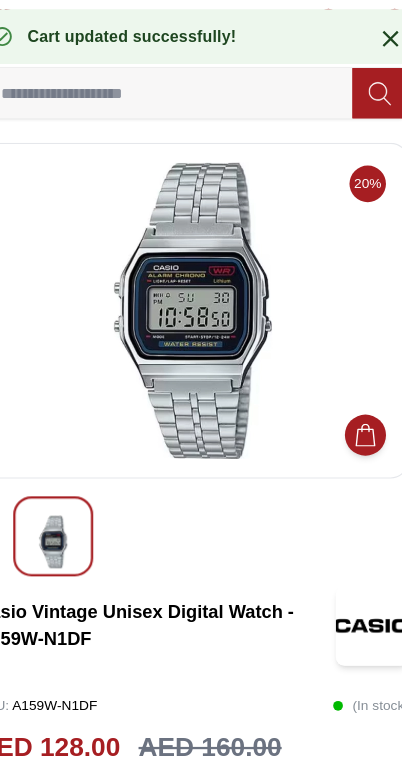 scroll, scrollTop: 0, scrollLeft: 0, axis: both 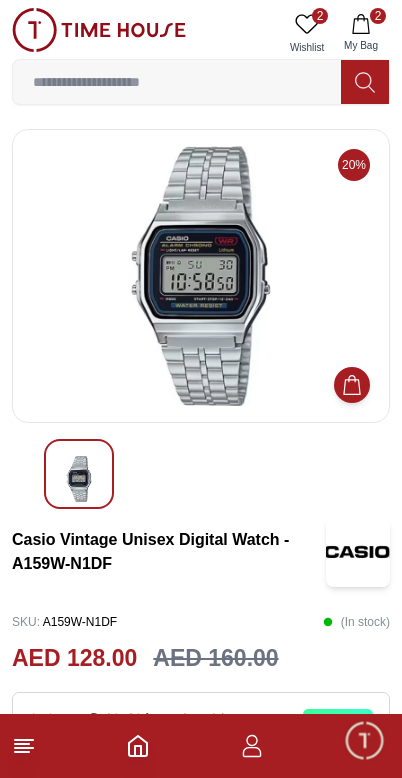 click 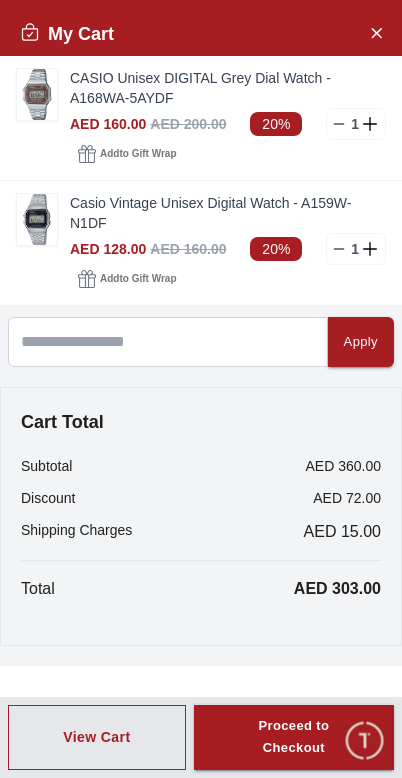 click 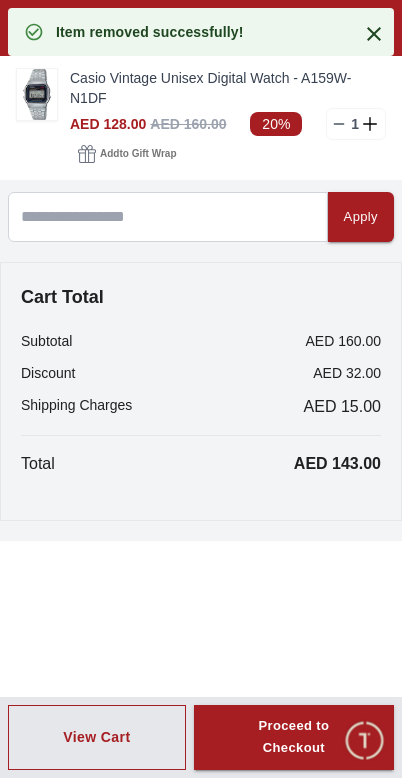 click 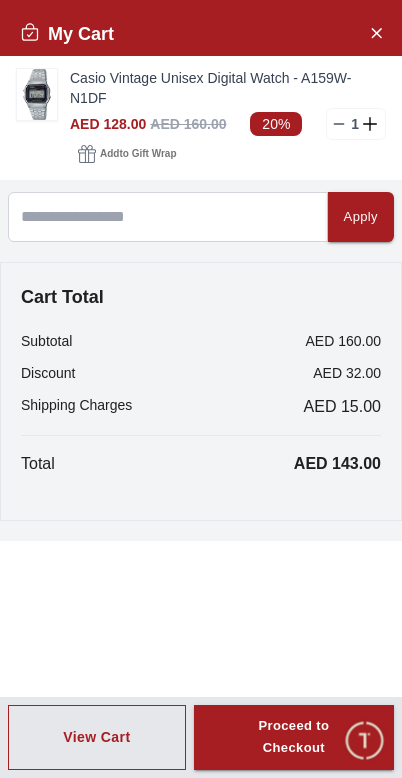click on "Proceed to Checkout" at bounding box center [294, 738] 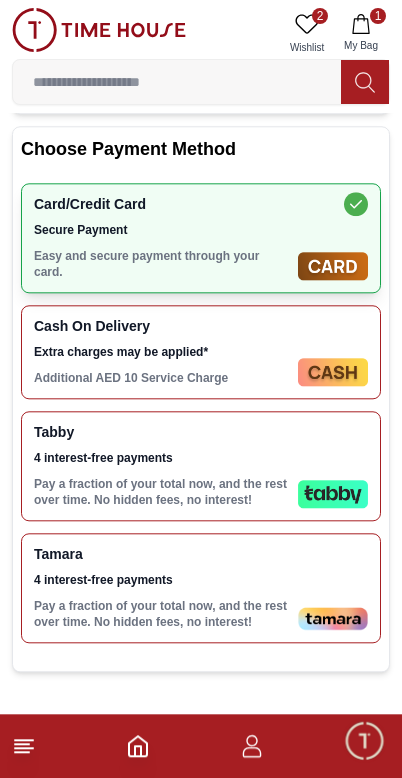 click on "4 interest-free payments" at bounding box center (162, 458) 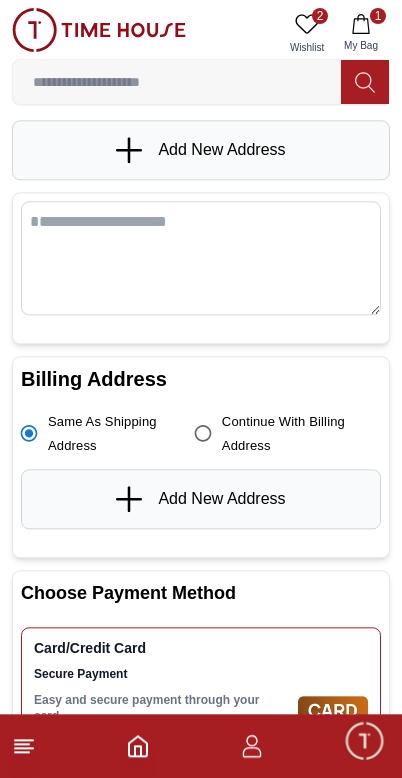 scroll, scrollTop: 129, scrollLeft: 0, axis: vertical 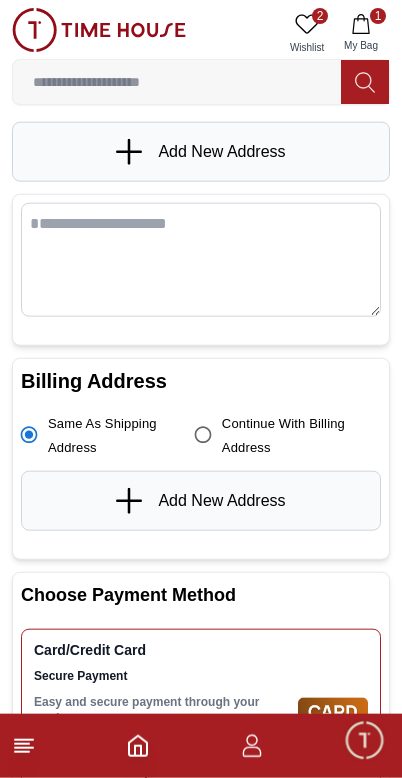 click on "Add New Address" at bounding box center [221, 152] 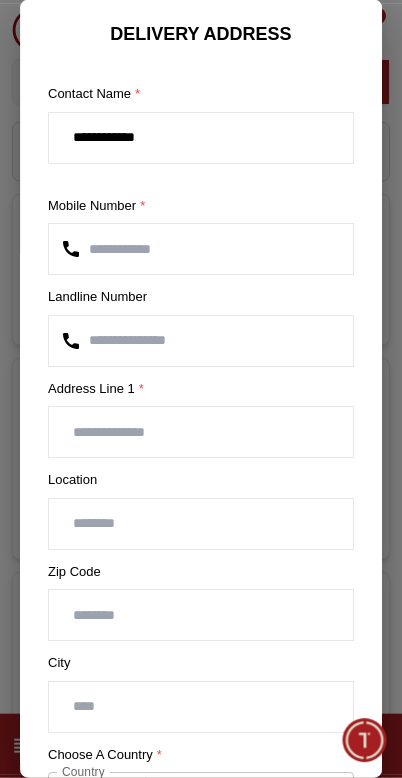 scroll, scrollTop: 130, scrollLeft: 0, axis: vertical 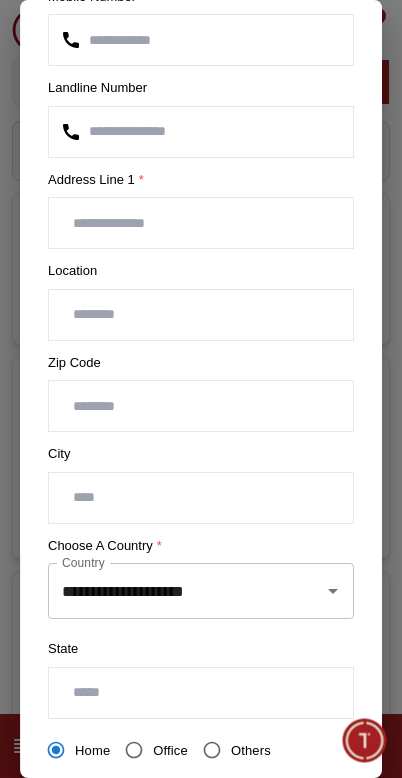 click at bounding box center [201, 406] 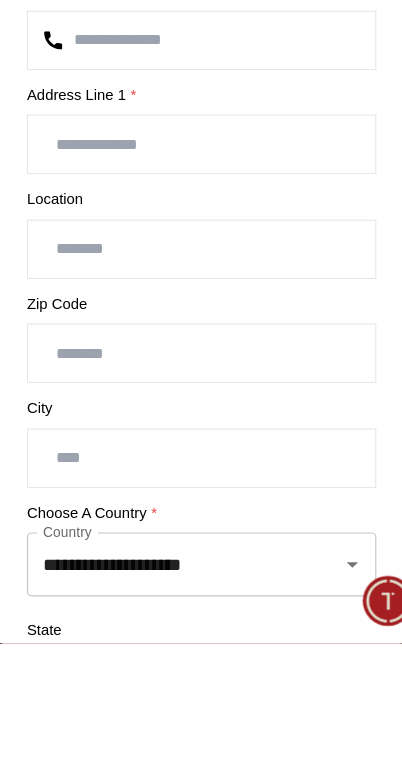 scroll, scrollTop: 90, scrollLeft: 0, axis: vertical 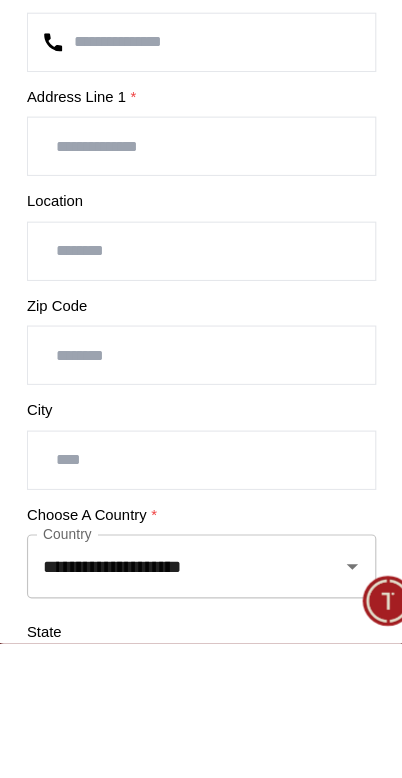 type on "*****" 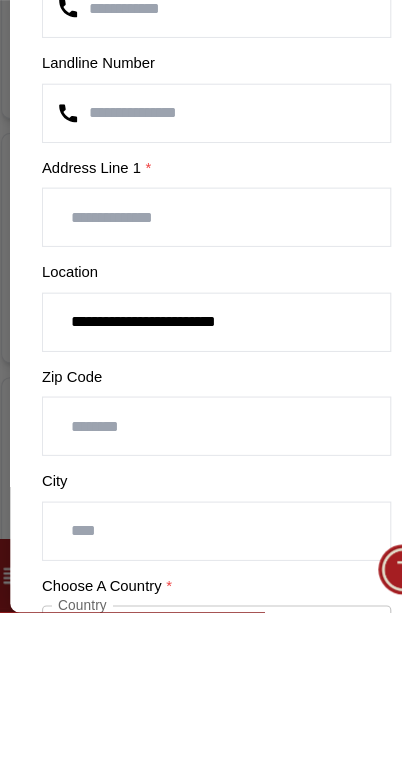 scroll, scrollTop: 0, scrollLeft: 0, axis: both 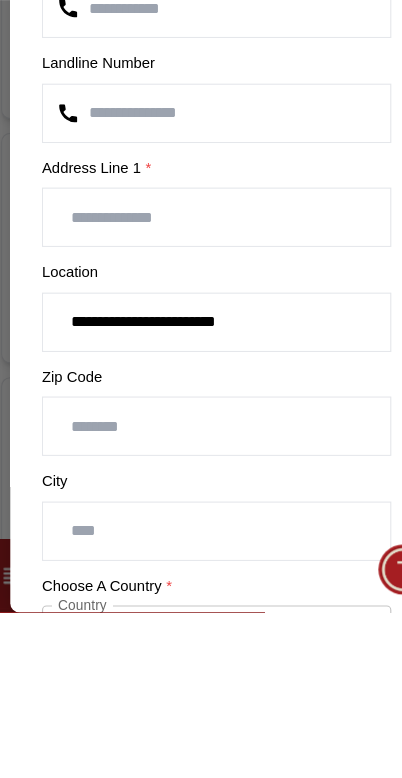 type on "**********" 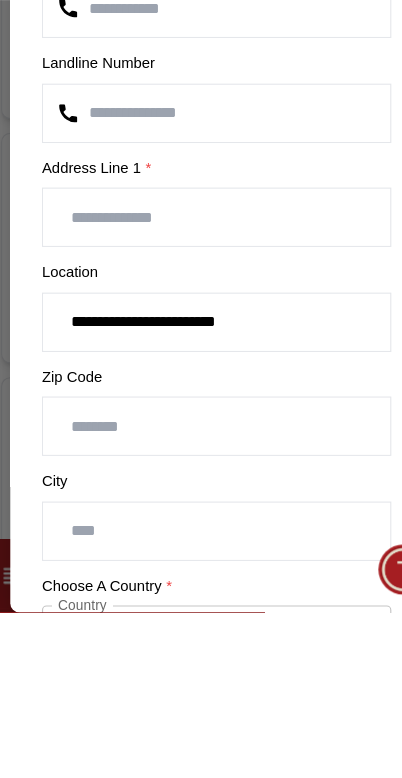 click at bounding box center [201, 432] 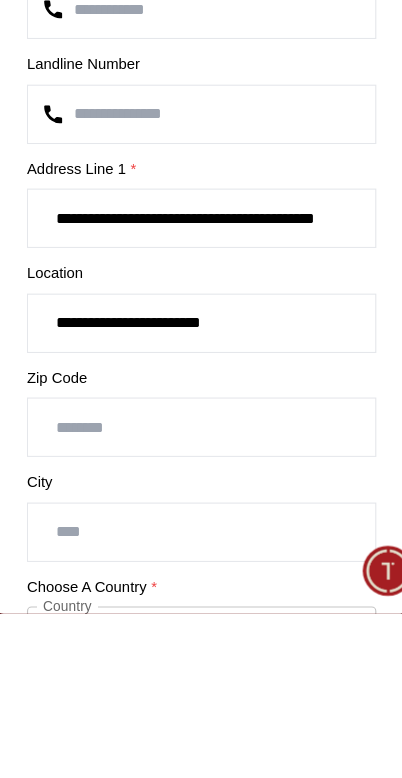 click on "**********" at bounding box center [201, 432] 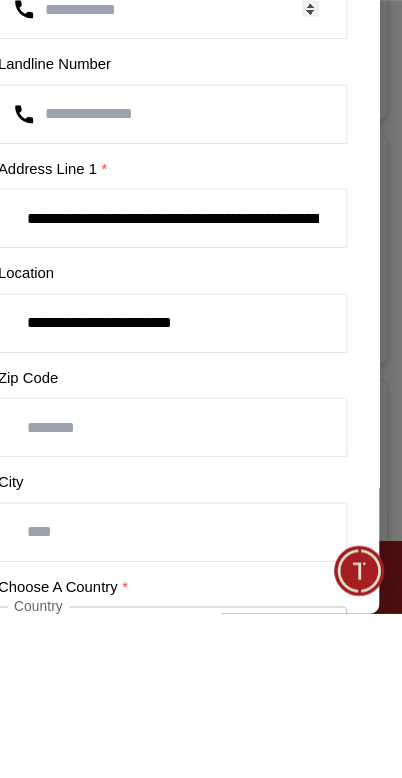 type on "**********" 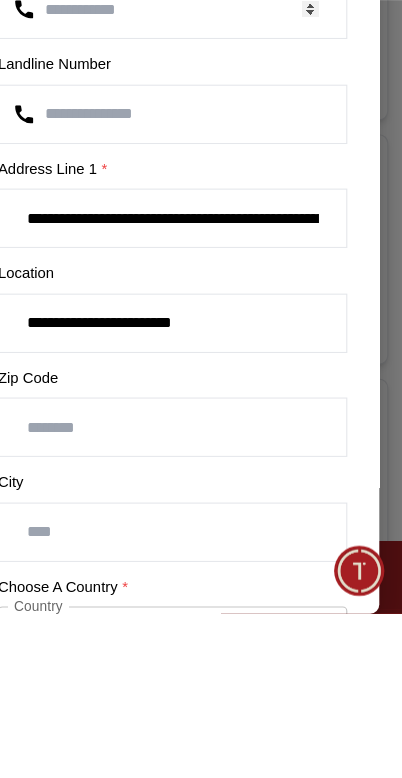 scroll, scrollTop: 273, scrollLeft: 0, axis: vertical 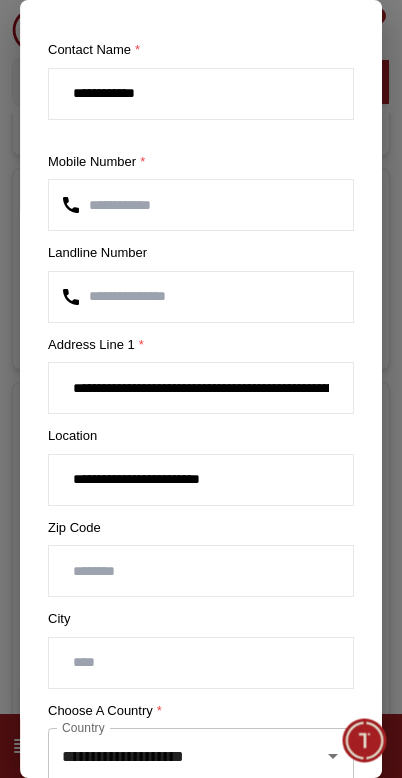 click on "*****" at bounding box center [201, 571] 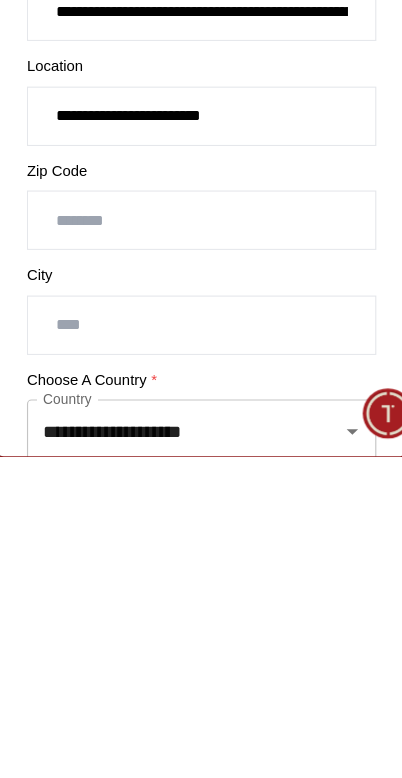 type on "*****" 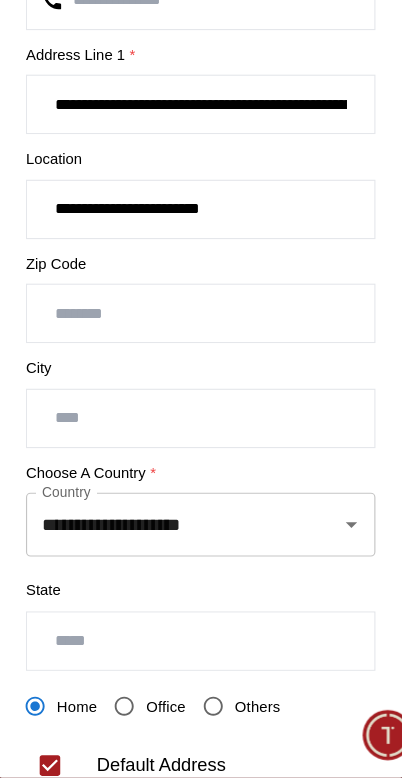 scroll, scrollTop: 246, scrollLeft: 0, axis: vertical 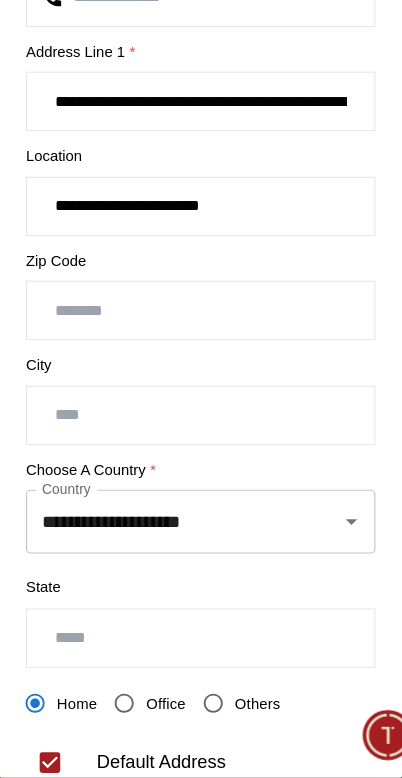click at bounding box center (201, 461) 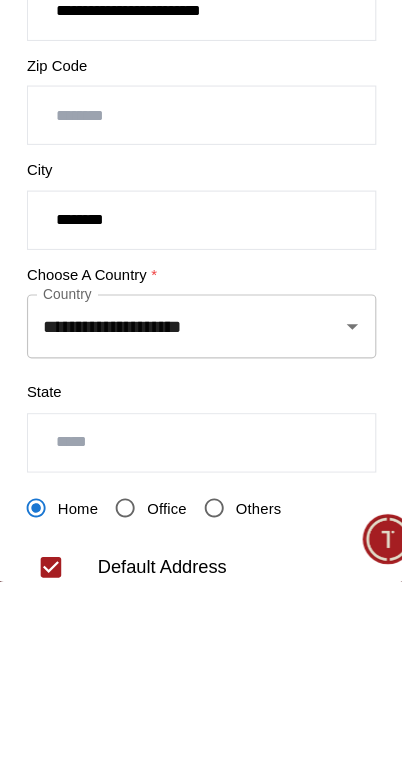 type on "********" 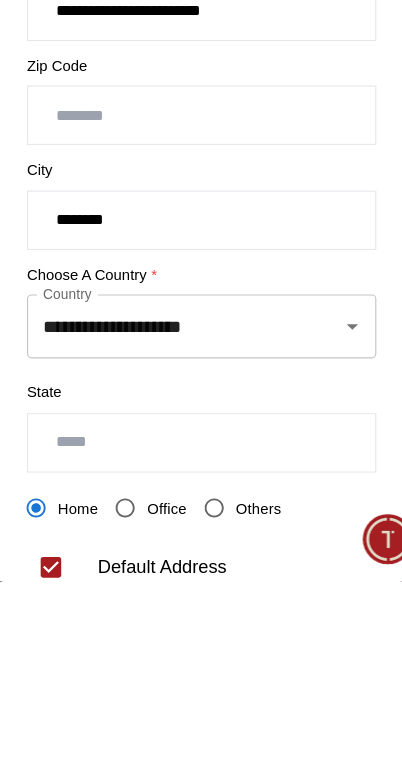 scroll, scrollTop: 772, scrollLeft: 0, axis: vertical 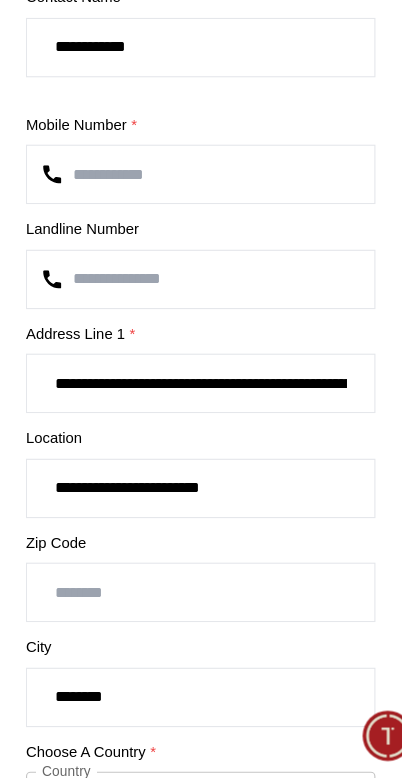 click on "**********" at bounding box center (201, 432) 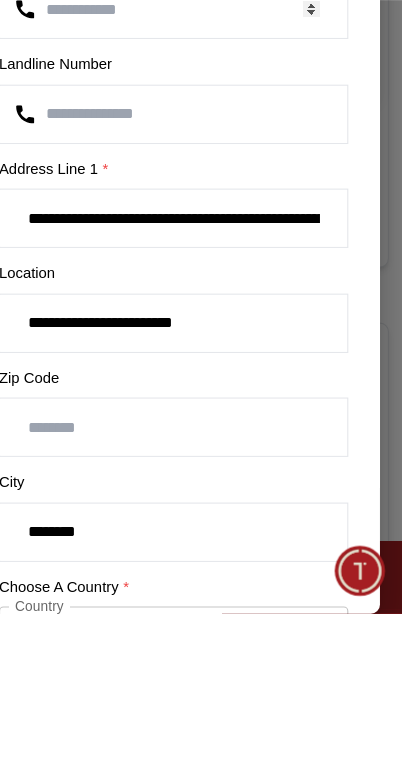 click on "**********" at bounding box center [201, 432] 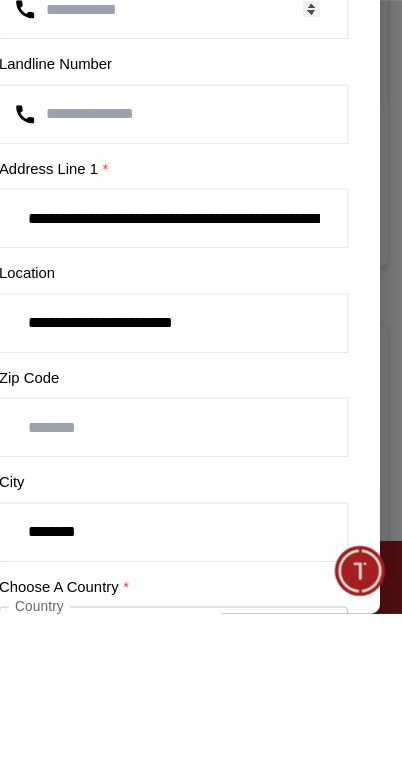scroll, scrollTop: 916, scrollLeft: 0, axis: vertical 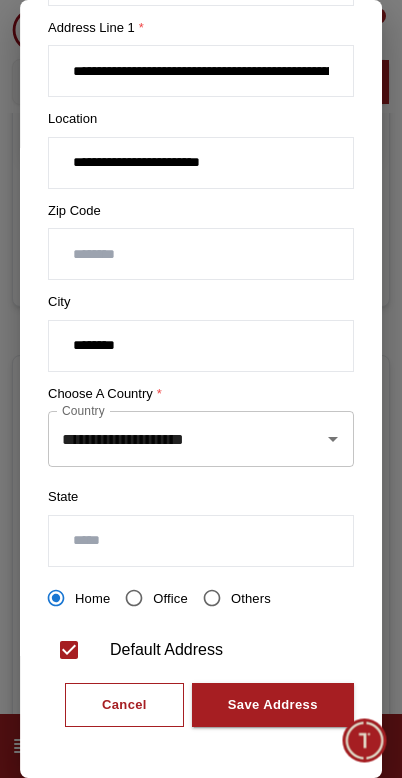 click at bounding box center (201, 541) 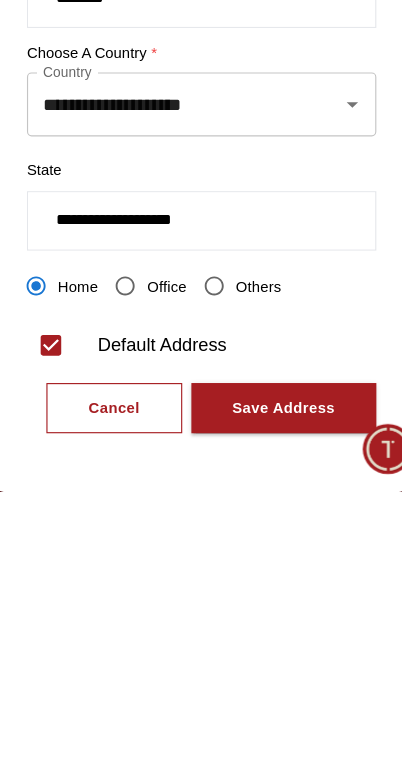 type on "**********" 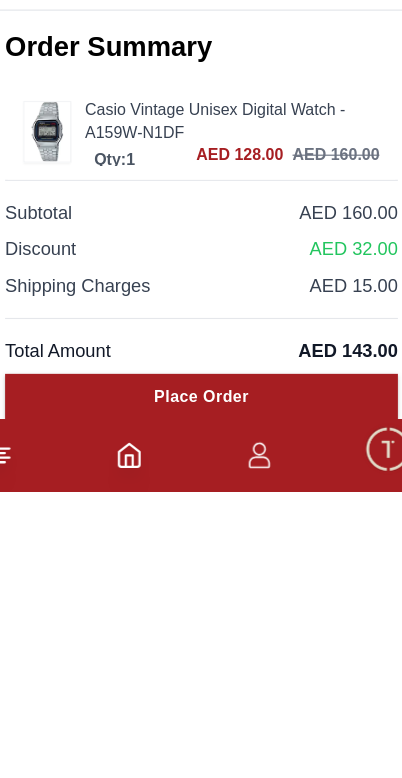 scroll, scrollTop: 0, scrollLeft: 0, axis: both 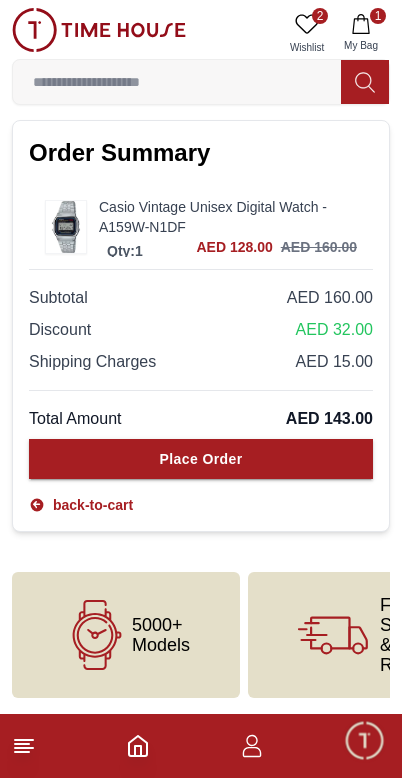 click on "Place Order" at bounding box center [201, 459] 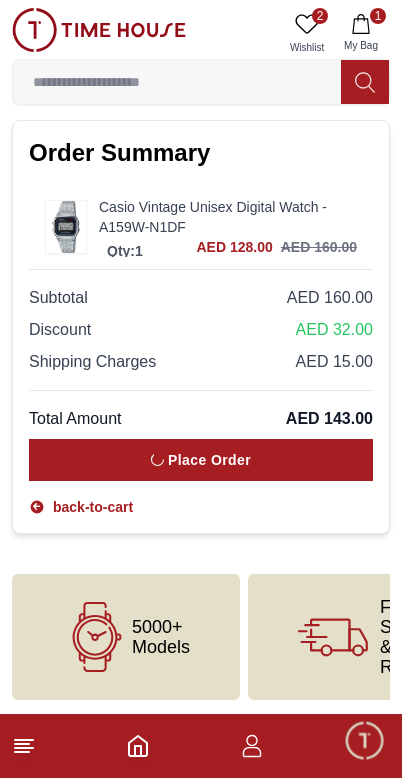scroll, scrollTop: 0, scrollLeft: 0, axis: both 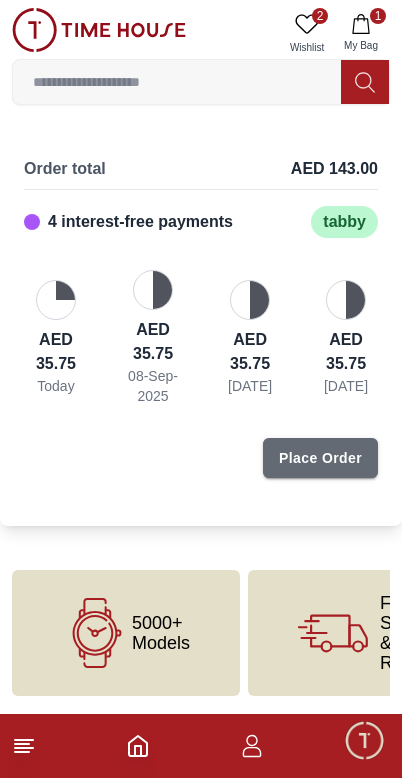 click on "Place Order" at bounding box center (320, 458) 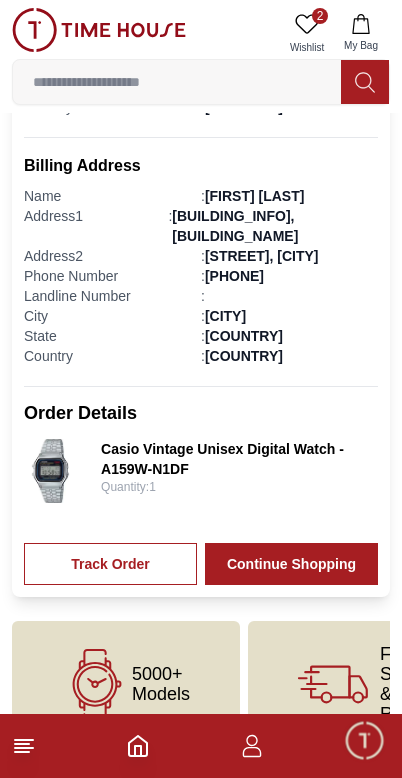 scroll, scrollTop: 666, scrollLeft: 0, axis: vertical 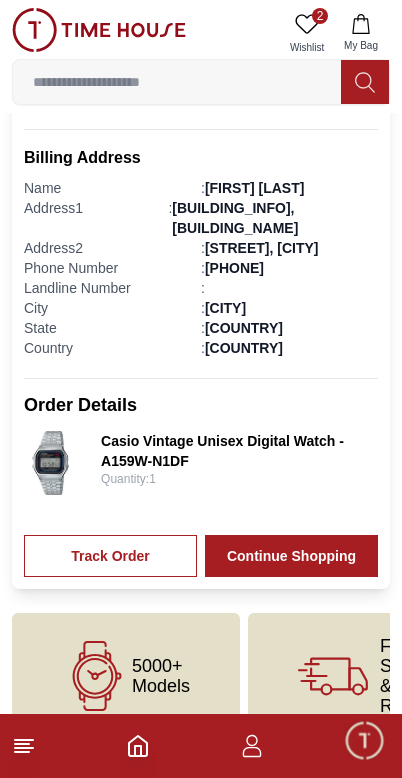 click on "Track Order" at bounding box center [110, 556] 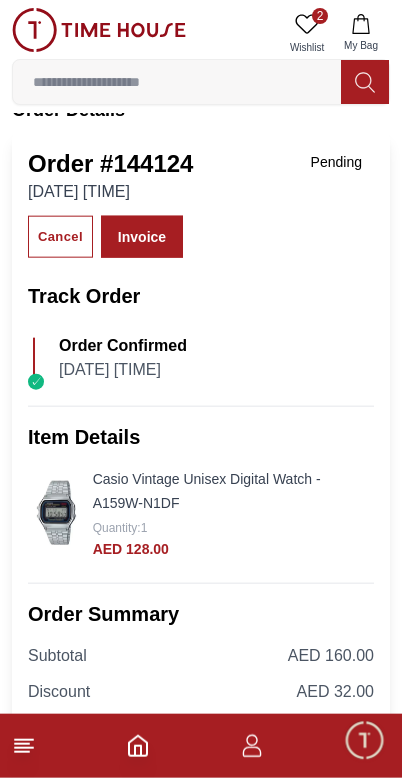 scroll, scrollTop: 0, scrollLeft: 0, axis: both 